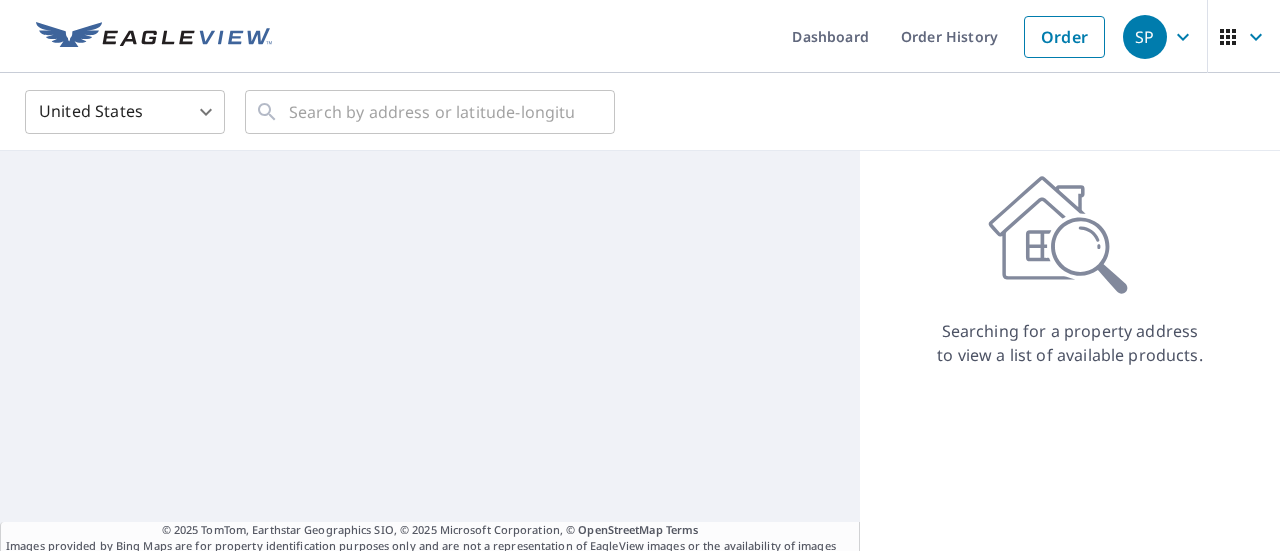 scroll, scrollTop: 0, scrollLeft: 0, axis: both 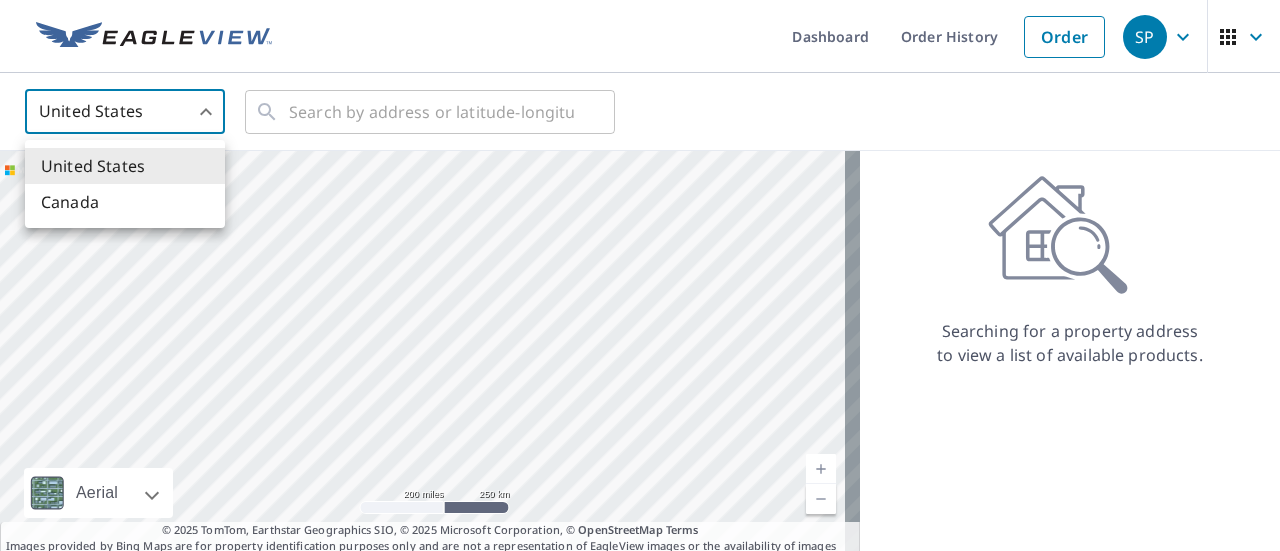 click on "[CITY], [STATE] [POSTAL_CODE]" at bounding box center (640, 275) 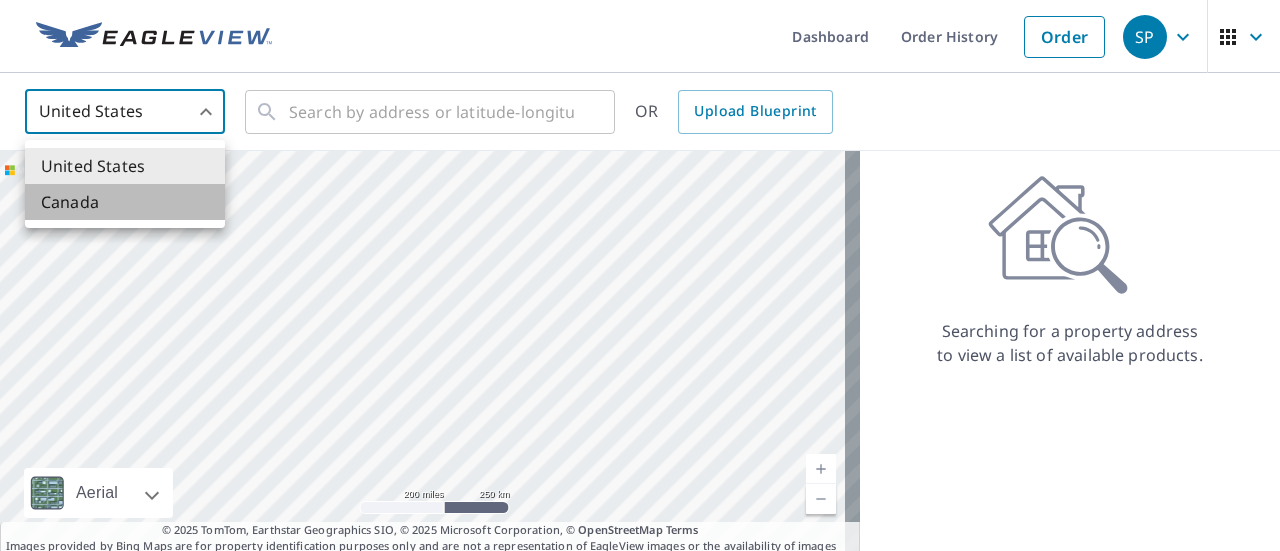click on "Canada" at bounding box center [125, 202] 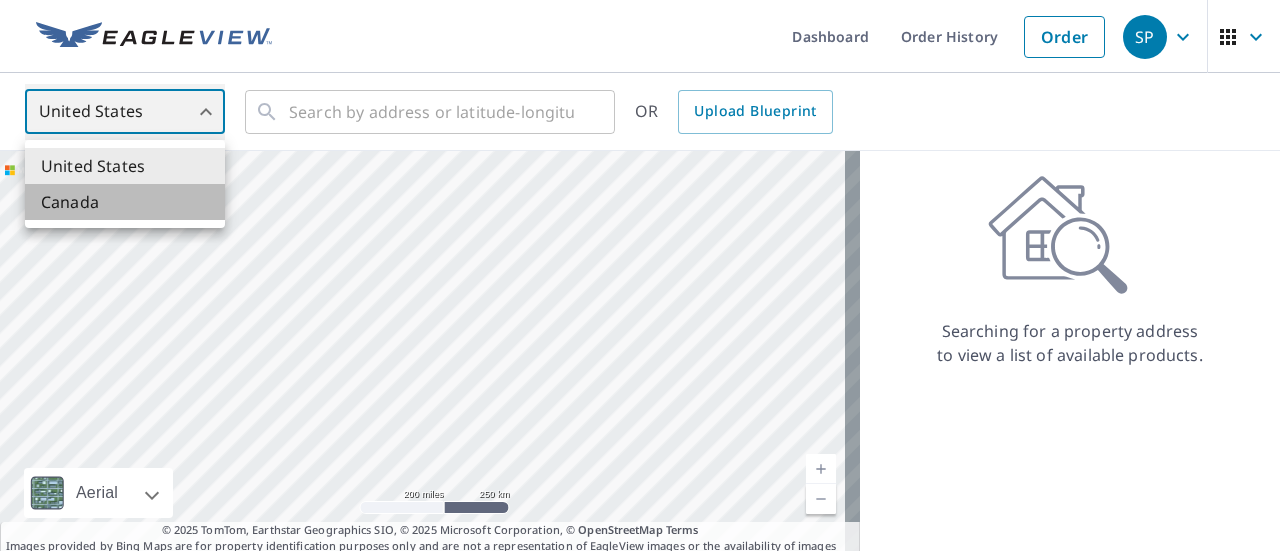 type on "CA" 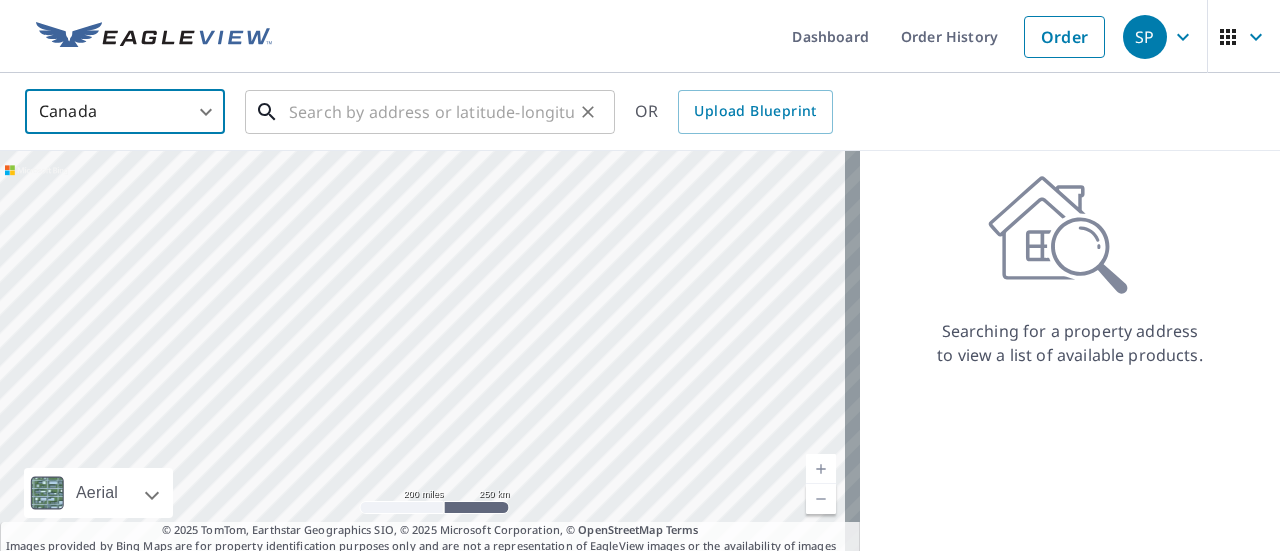 click at bounding box center [431, 112] 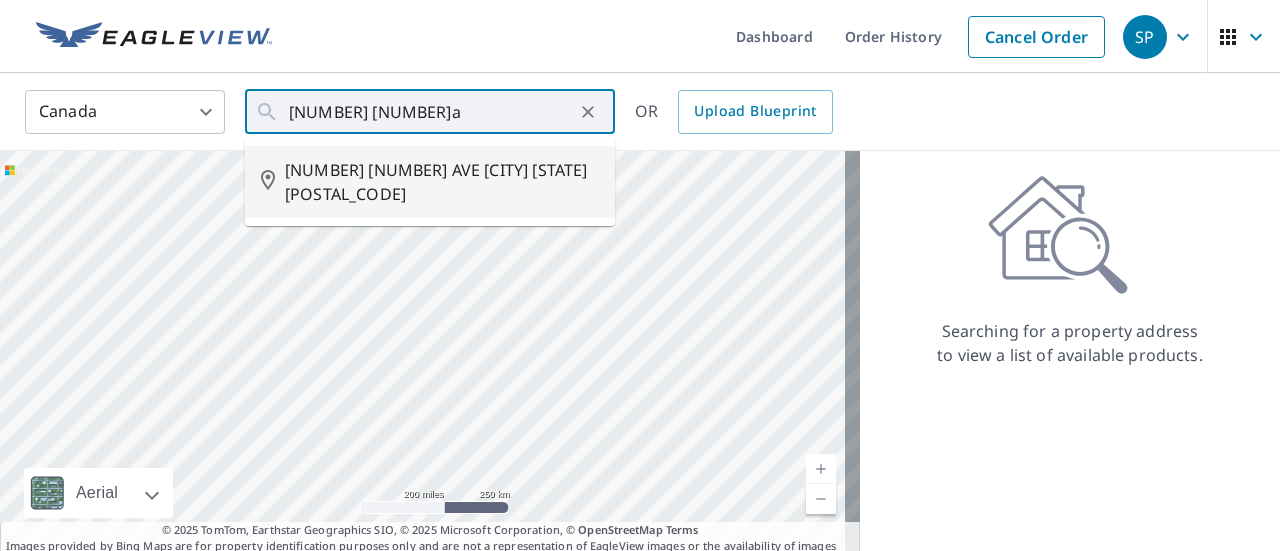 type on "[NUMBER] [NUMBER] AVE [CITY] [STATE] [POSTAL_CODE]" 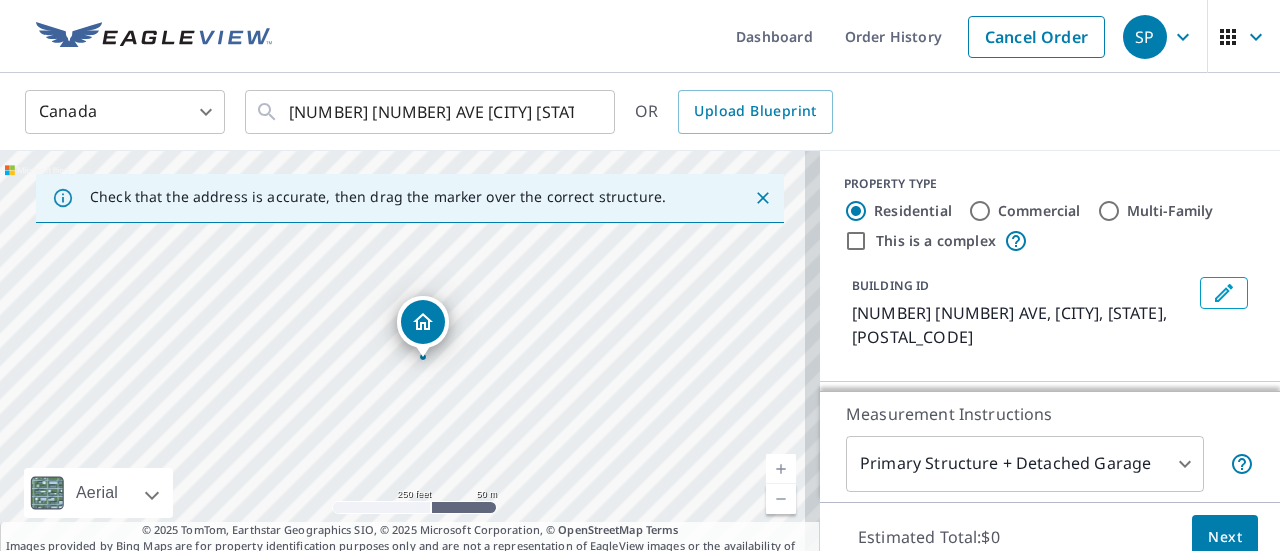 click on "[COUNTRY] [COUNTRY_CODE] ​ [NUMBER] [NUMBER] AVE [CITY] [STATE] [POSTAL_CODE] ​ OR Upload Blueprint" at bounding box center [633, 111] 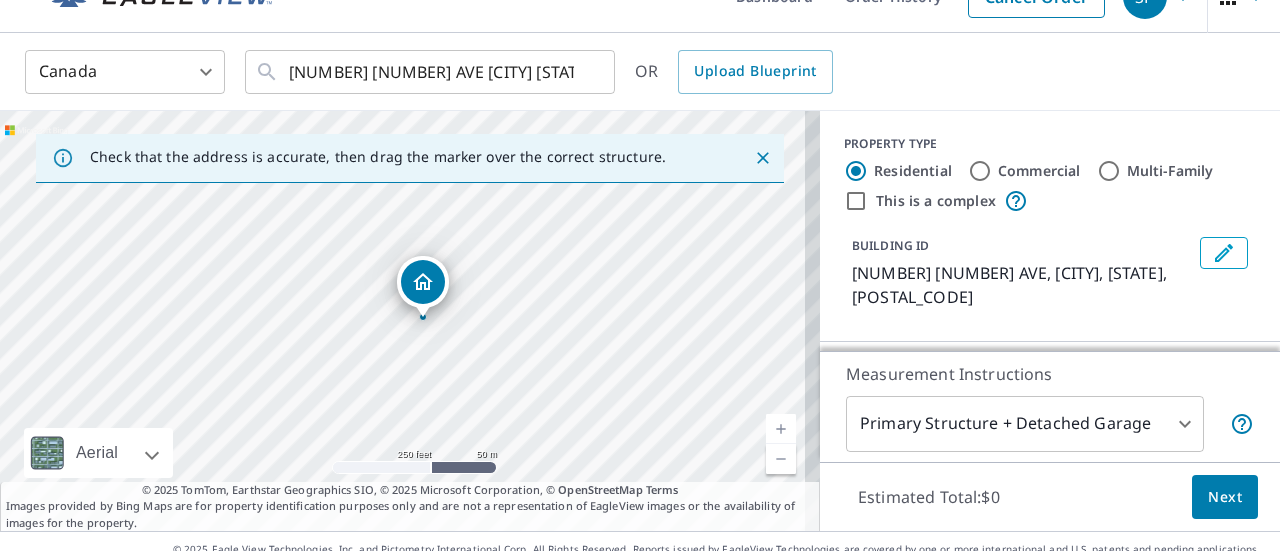 scroll, scrollTop: 70, scrollLeft: 0, axis: vertical 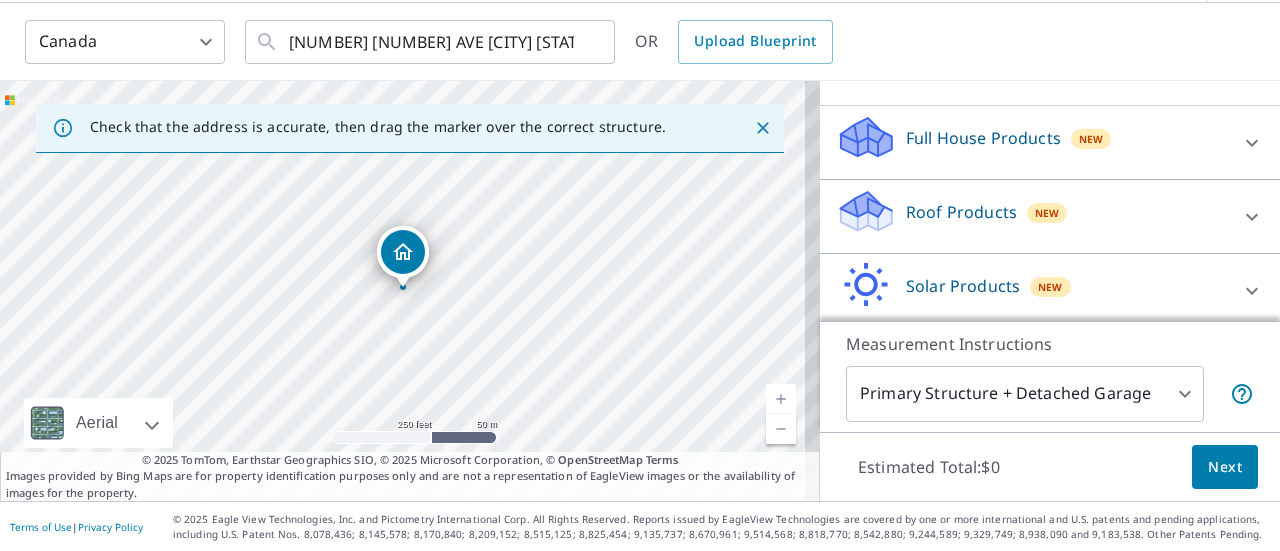 click on "Roof Products New" at bounding box center [1032, 216] 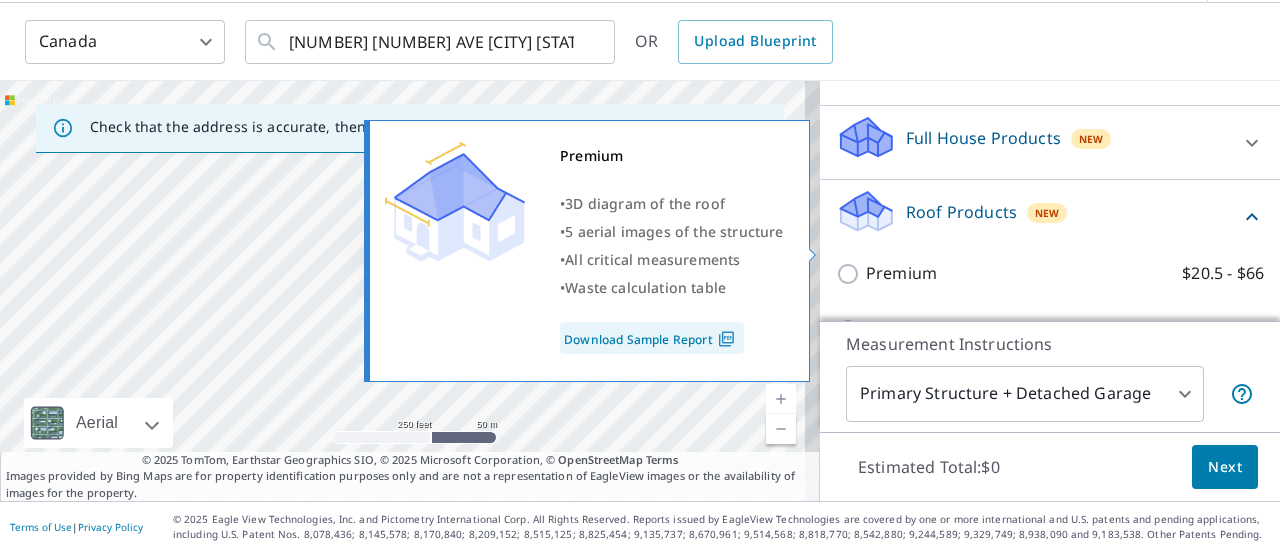 click on "Premium $20.5 - $66" at bounding box center (851, 274) 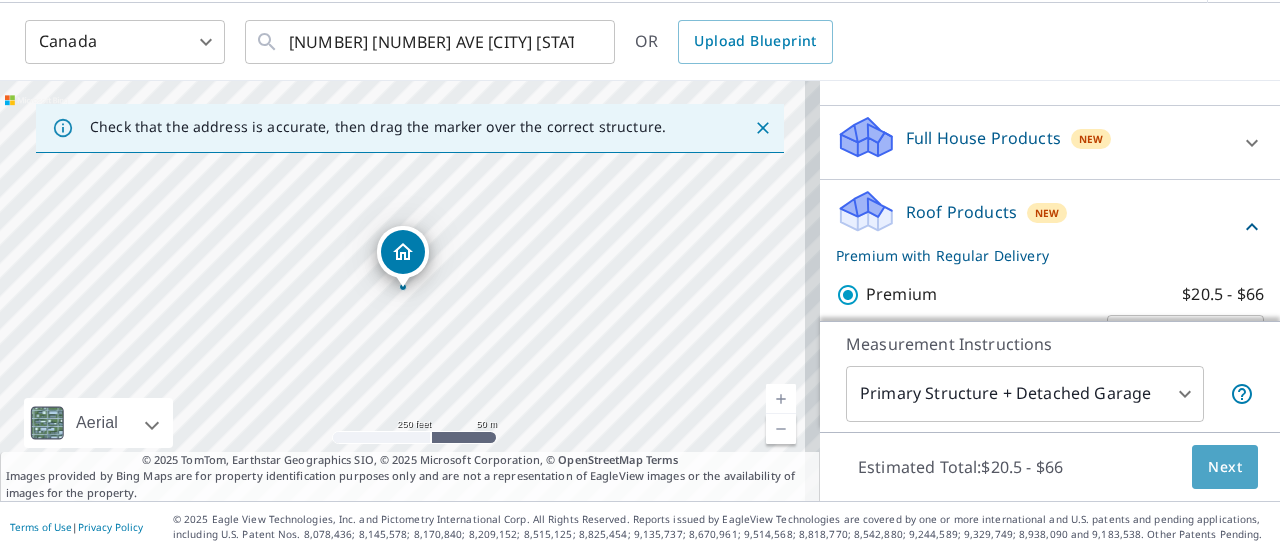 click on "Next" at bounding box center (1225, 467) 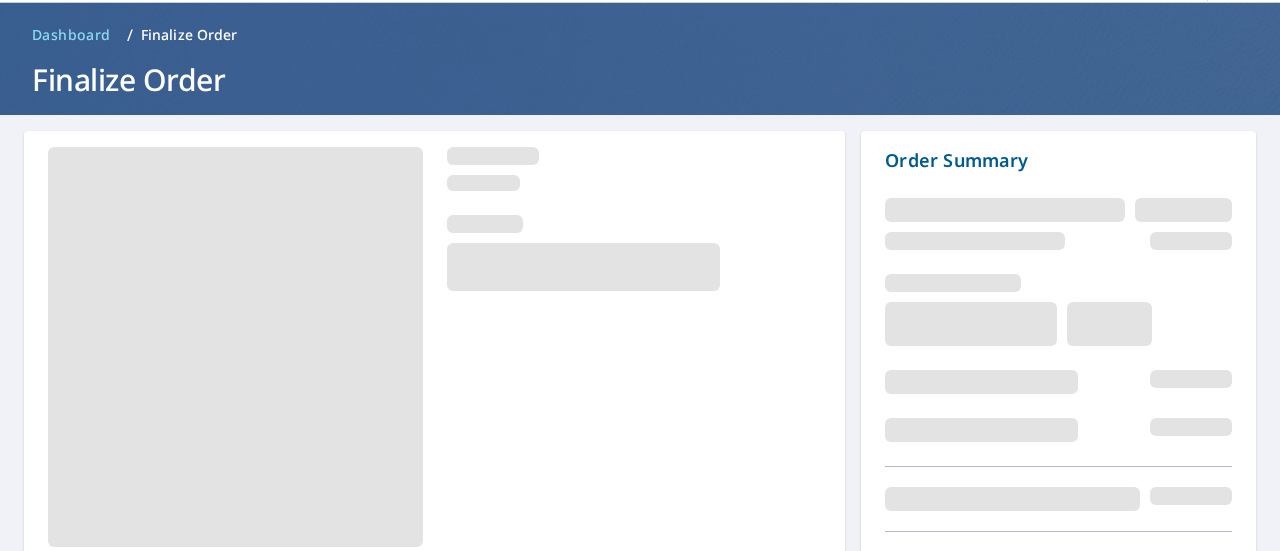 click on "Include Special Instructions Claim Information Email Recipients Substitutions and Customization Payment Information Order Summary By ordering a report you agree to our  Terms of Use Edit order Submit order" at bounding box center (640, 945) 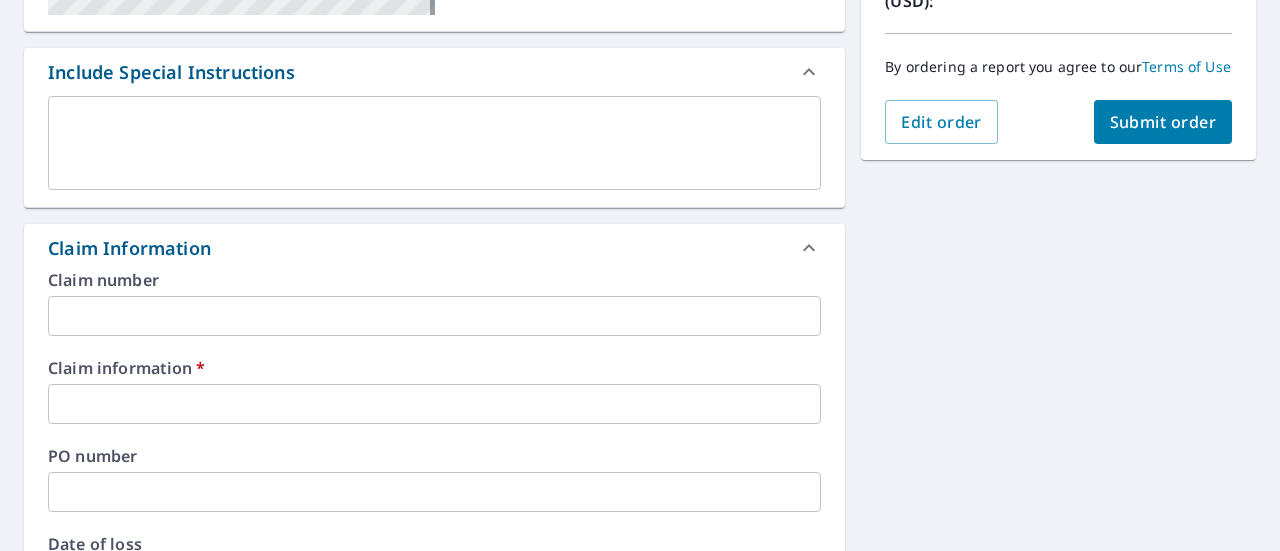scroll, scrollTop: 510, scrollLeft: 0, axis: vertical 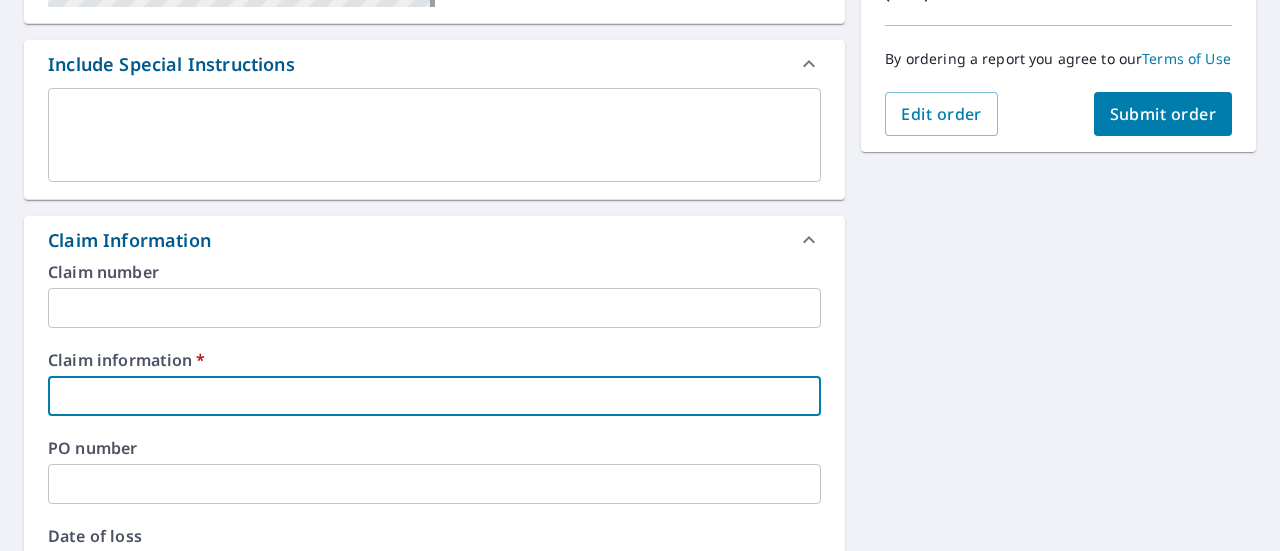 click at bounding box center (434, 396) 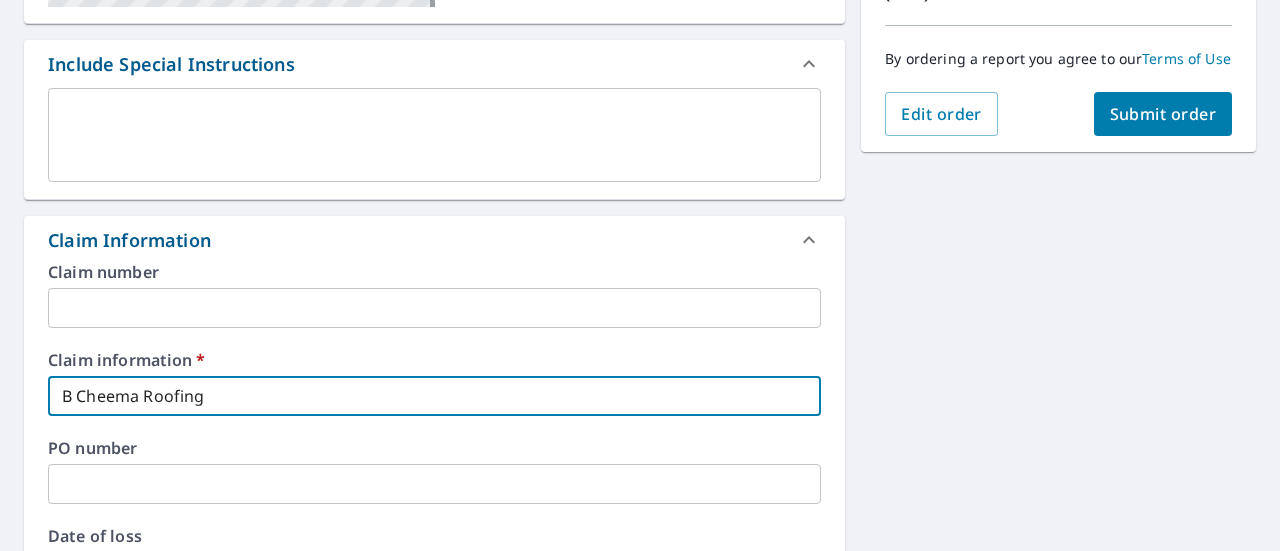 click on "Submit order" at bounding box center (1163, 114) 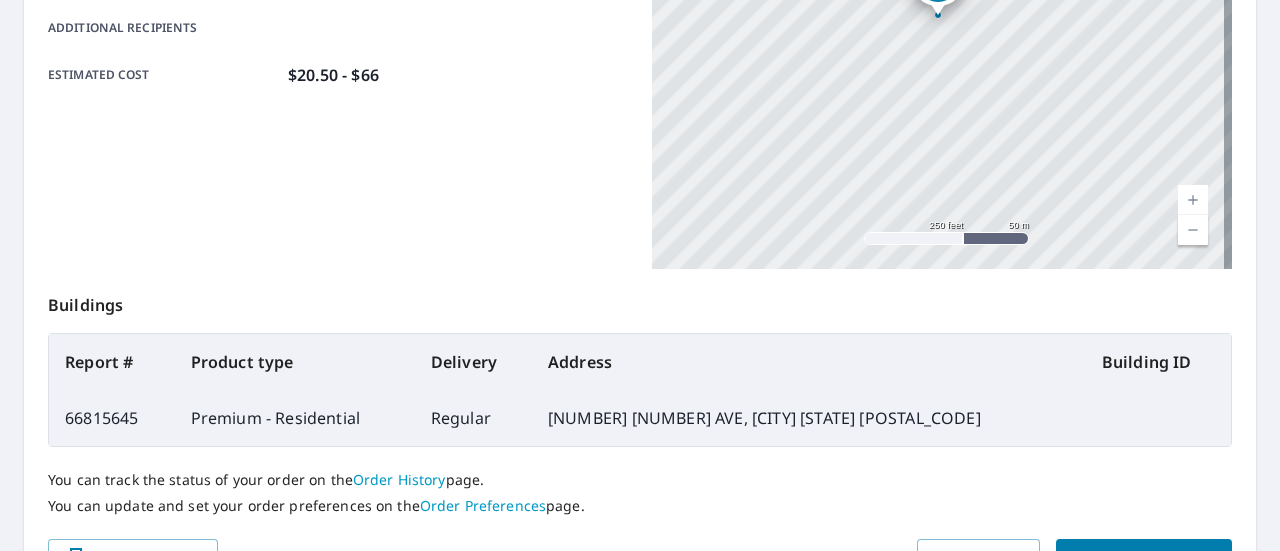 click on "Buildings" at bounding box center (640, 301) 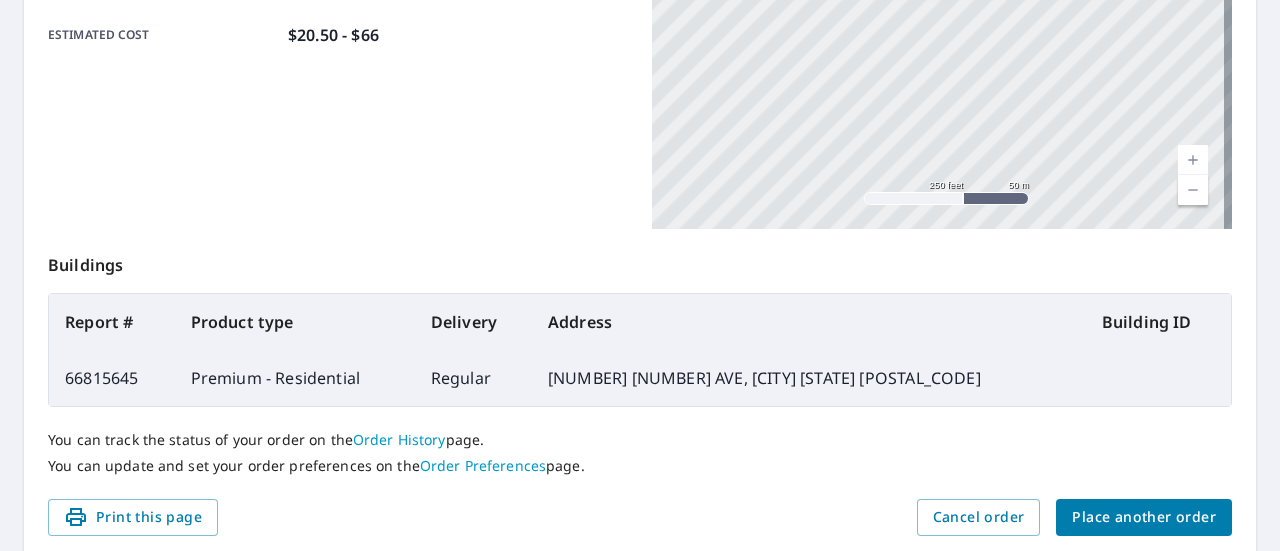 scroll, scrollTop: 624, scrollLeft: 0, axis: vertical 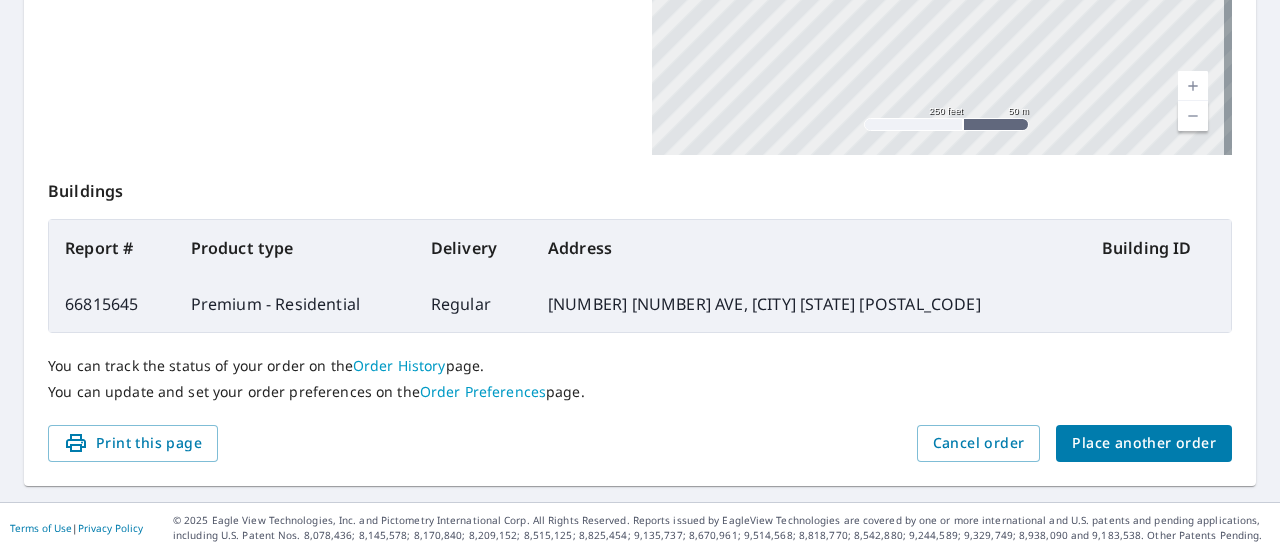click on "Place another order" at bounding box center (1144, 443) 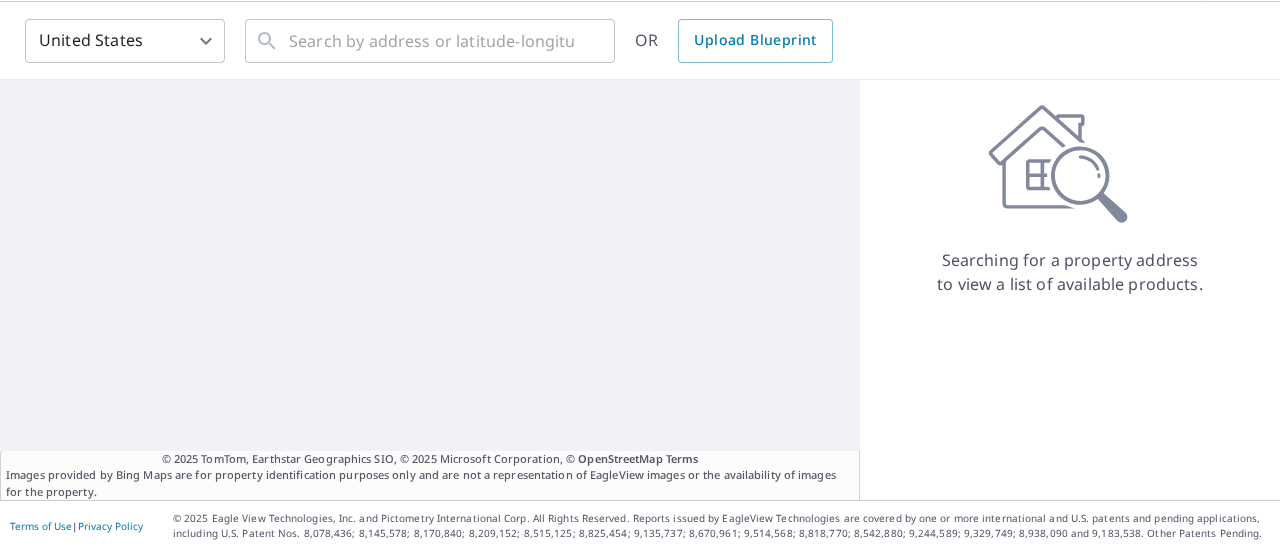 scroll, scrollTop: 70, scrollLeft: 0, axis: vertical 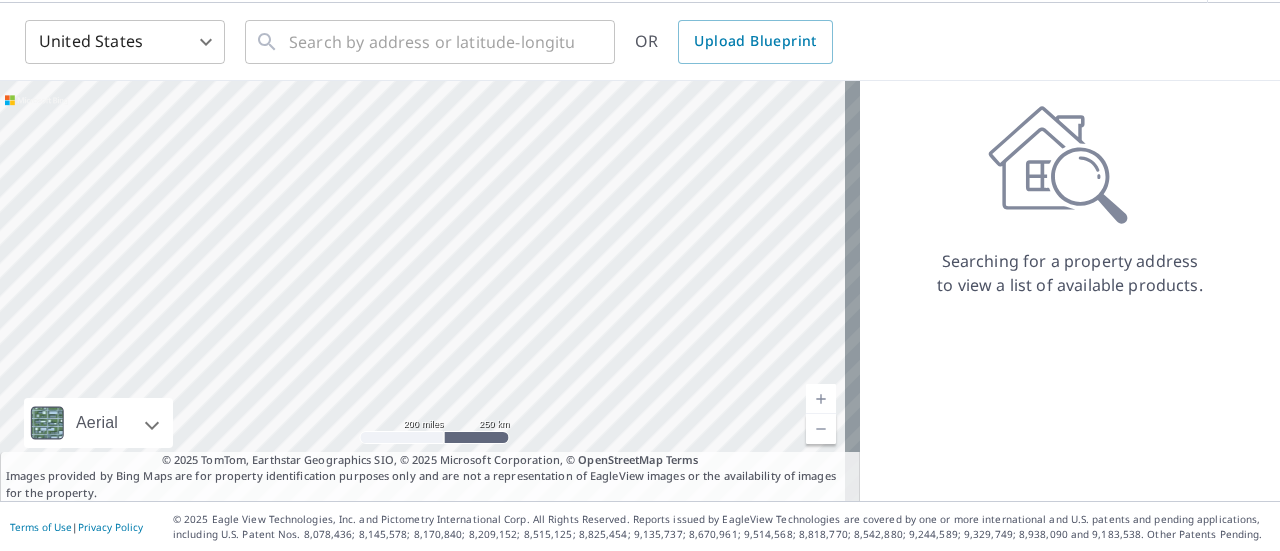 click on "SP SP
Dashboard Order History Order SP United States US ​ ​ OR Upload Blueprint Aerial Road A standard road map Aerial A detailed look from above Labels Labels 200 miles 250 km © 2025 TomTom, Earthstar Geographics  SIO, © 2025 Microsoft Corporation Terms © 2025 TomTom, Earthstar Geographics SIO, © 2025 Microsoft Corporation, ©   OpenStreetMap   Terms Images provided by Bing Maps are for property identification purposes only and are not a representation of EagleView images or the availability of images for the property. Searching for a property address to view a list of available products. Terms of Use  |  Privacy Policy © 2025 Eagle View Technologies, Inc. and Pictometry International Corp. All Rights Reserved. Reports issued by EagleView Technologies are covered by   one or more international and U.S. patents and pending applications, including U.S. Patent Nos. 8,078,436; 8,145,578; 8,170,840; 8,209,152;" at bounding box center (640, 275) 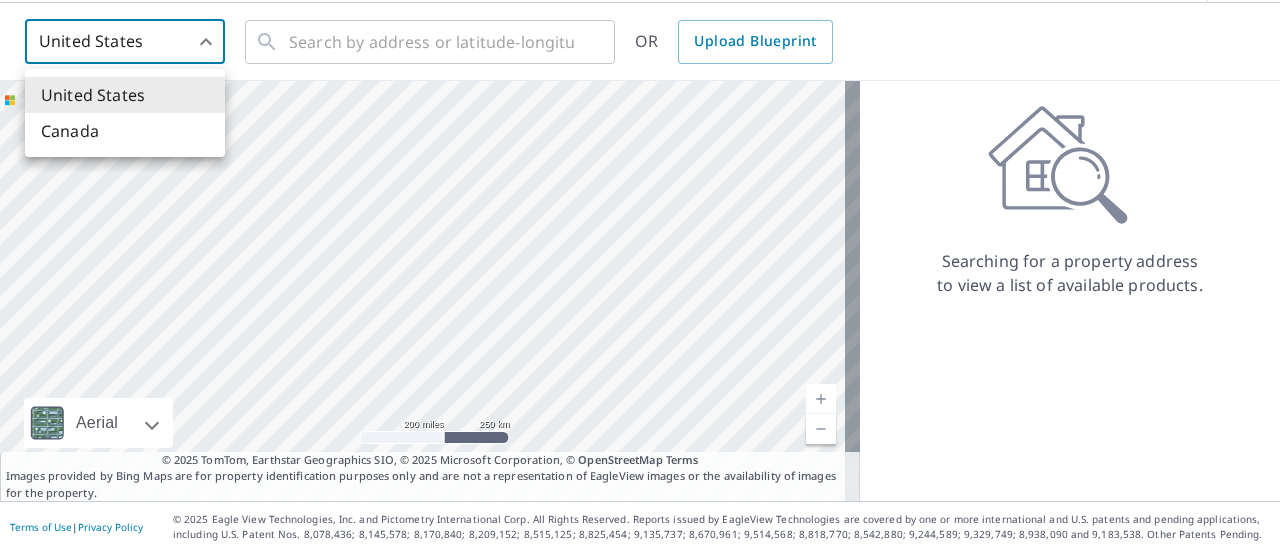 click on "Canada" at bounding box center [125, 131] 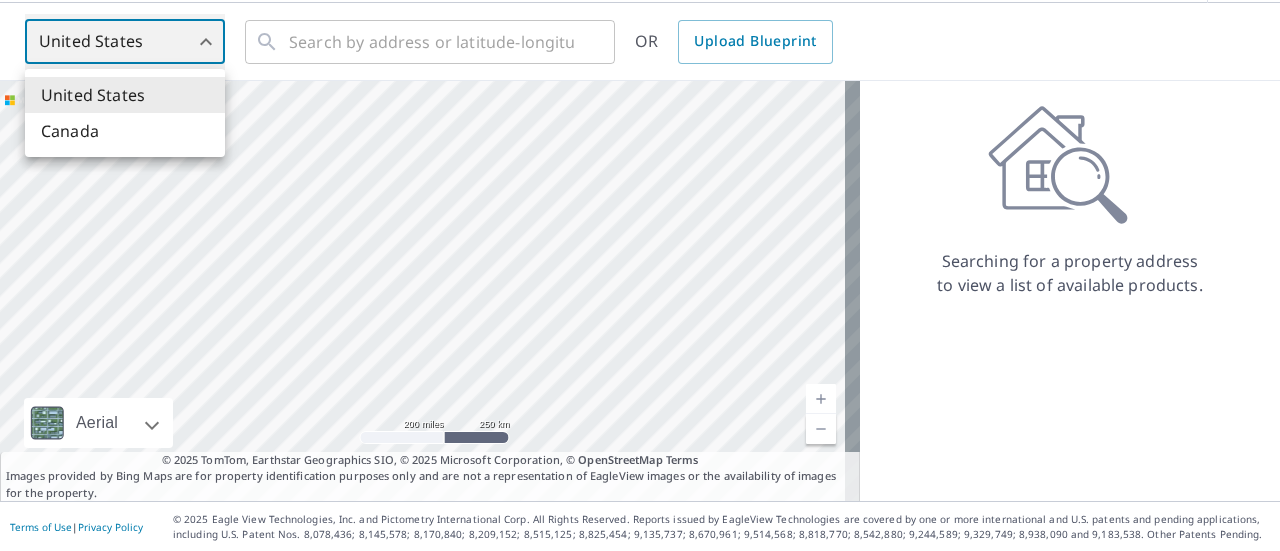 type on "CA" 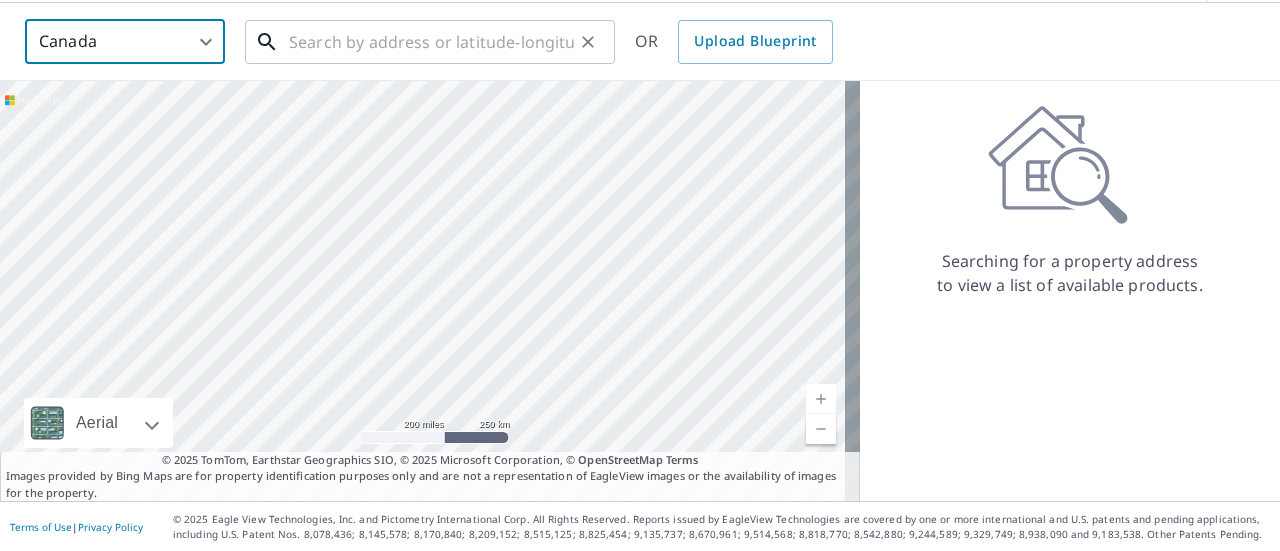 click at bounding box center (431, 42) 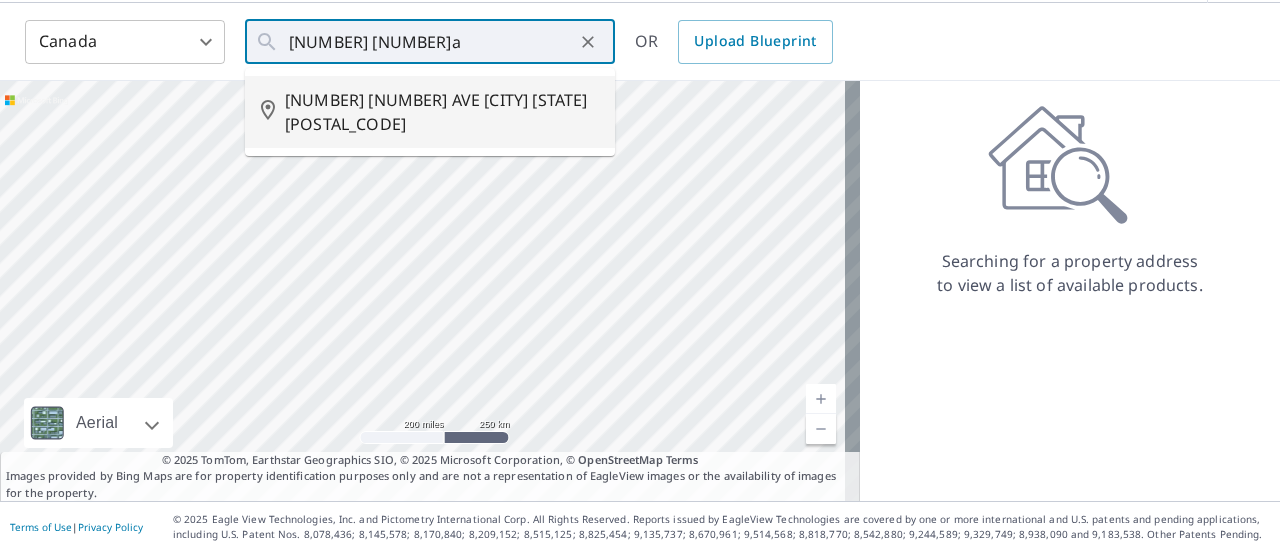 type on "[NUMBER] [NUMBER] AVE [CITY] [STATE] [POSTAL_CODE]" 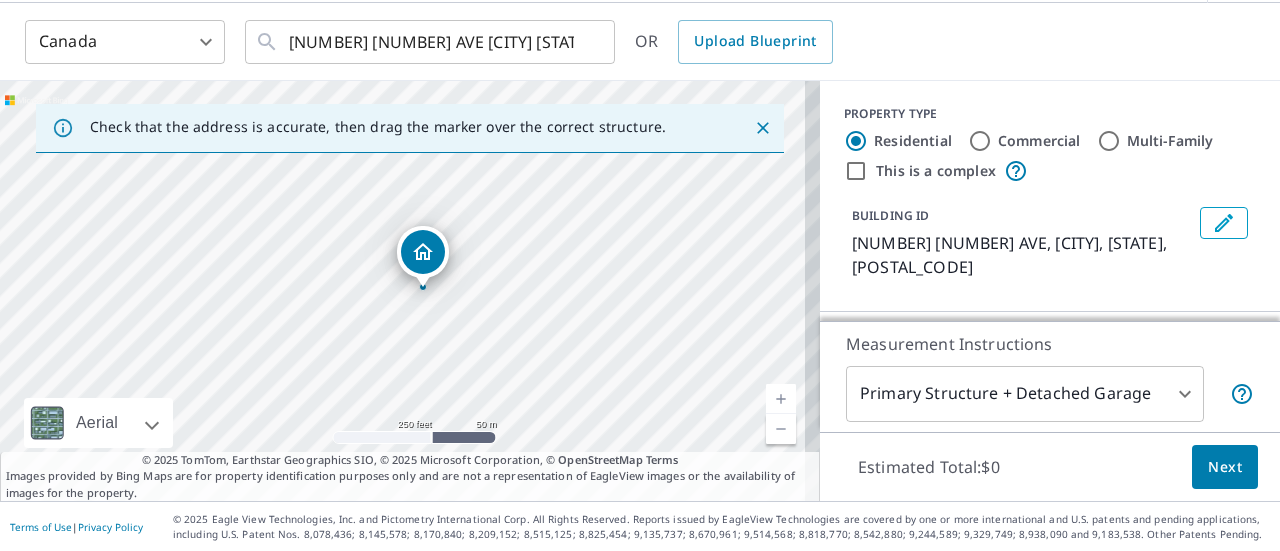 click on "[COUNTRY] [COUNTRY_CODE] ​ [NUMBER] [NUMBER] AVE [CITY] [STATE] [POSTAL_CODE] ​ OR Upload Blueprint" at bounding box center (633, 41) 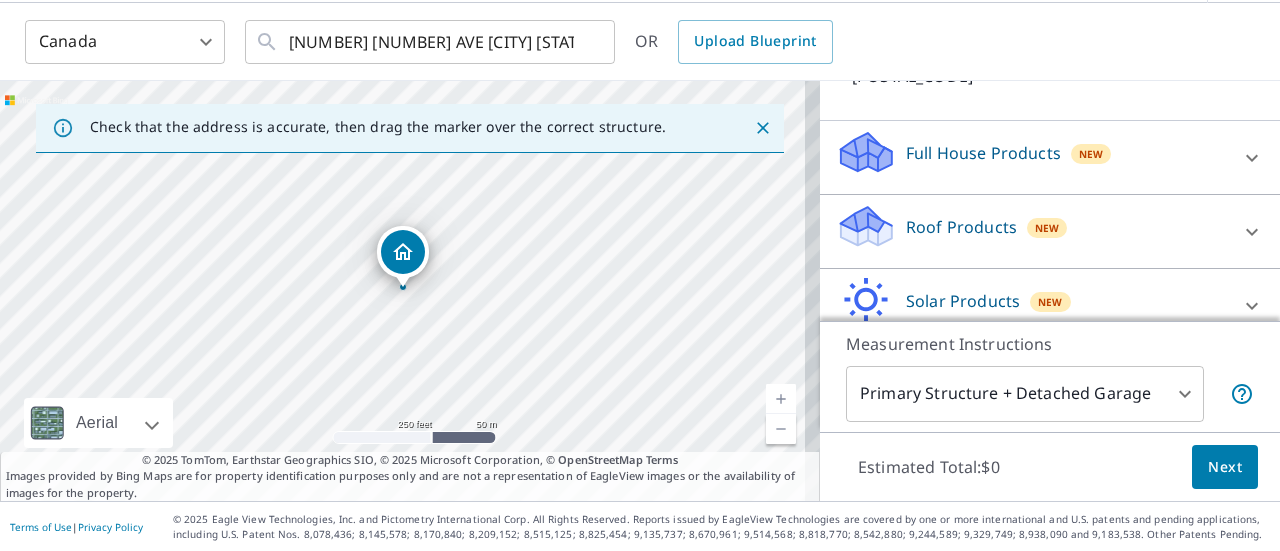 scroll, scrollTop: 189, scrollLeft: 0, axis: vertical 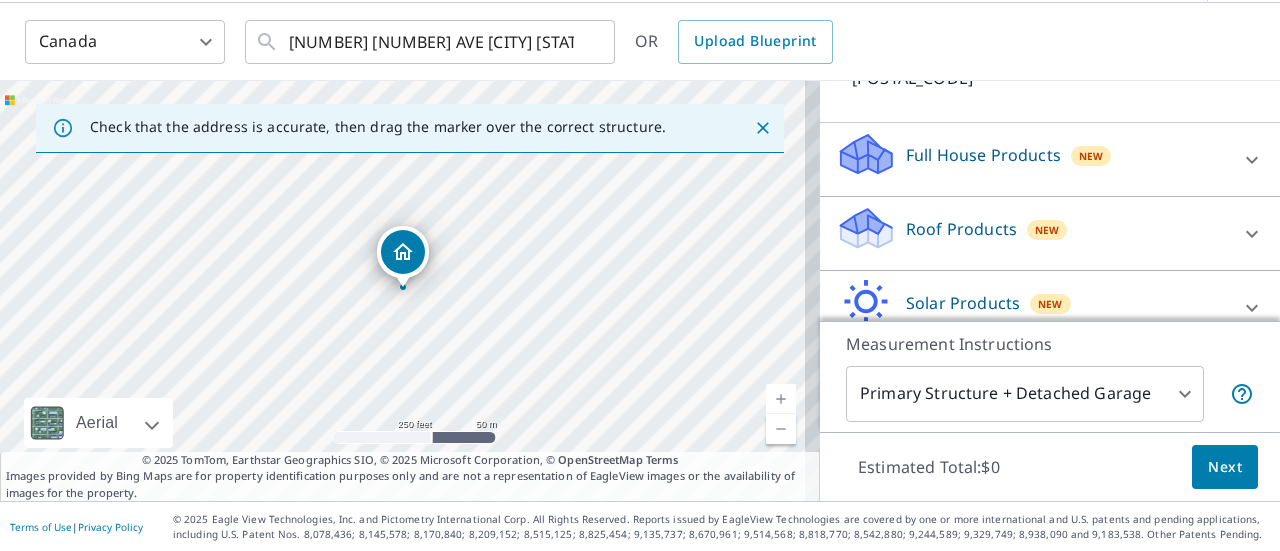 click on "Roof Products New" at bounding box center [1032, 233] 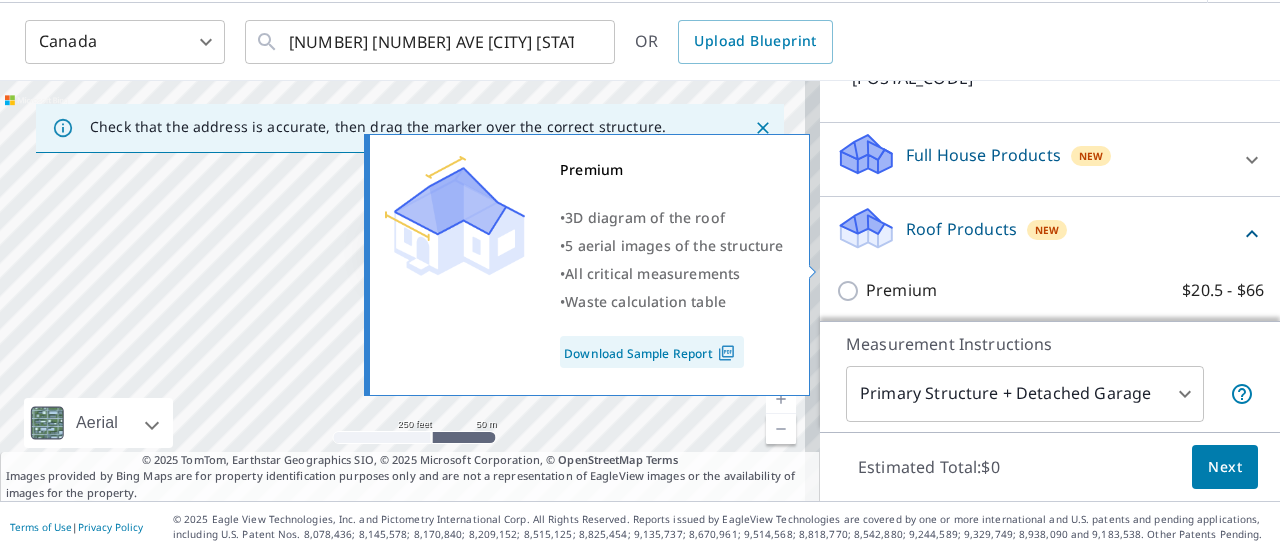 click on "Premium $20.5 - $66" at bounding box center [851, 291] 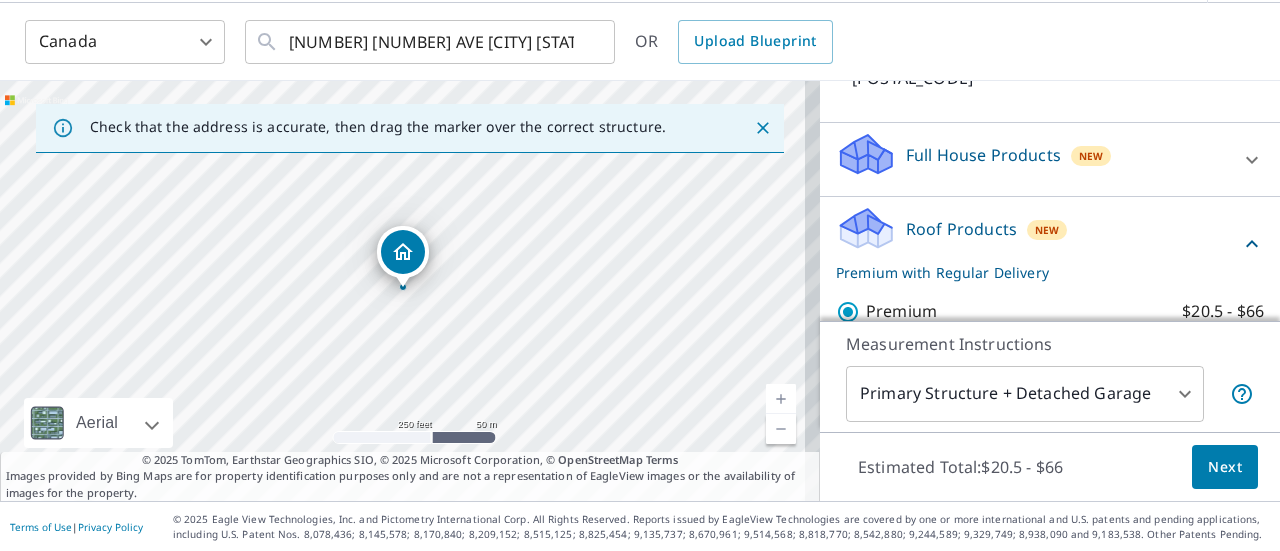 click on "Next" at bounding box center (1225, 467) 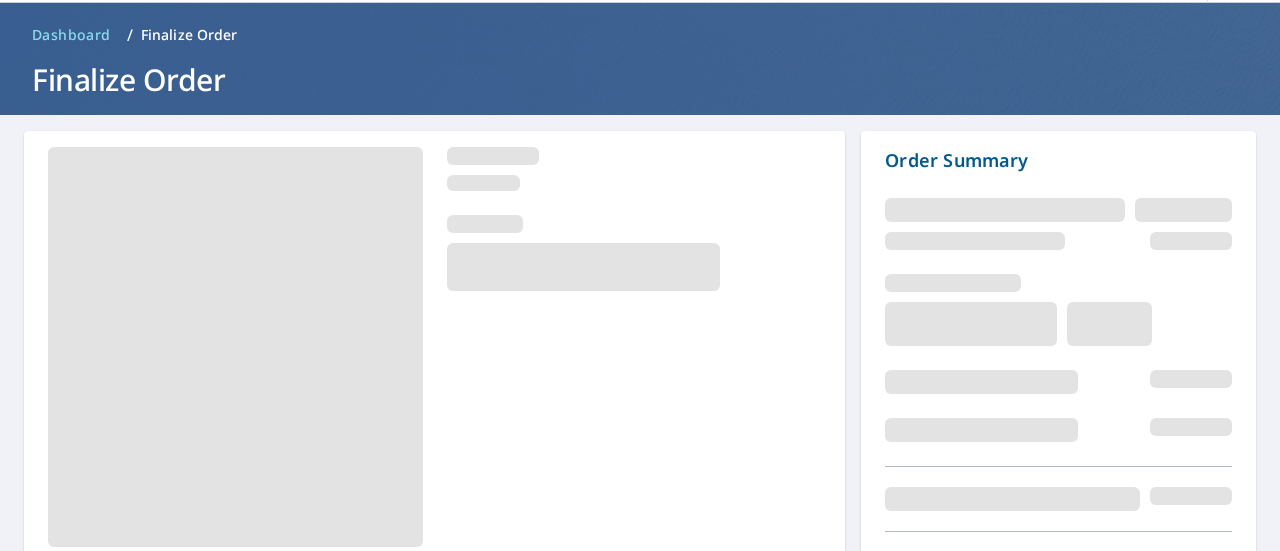 click on "Include Special Instructions Claim Information Email Recipients Substitutions and Customization Payment Information Order Summary By ordering a report you agree to our  Terms of Use Edit order Submit order" at bounding box center (640, 945) 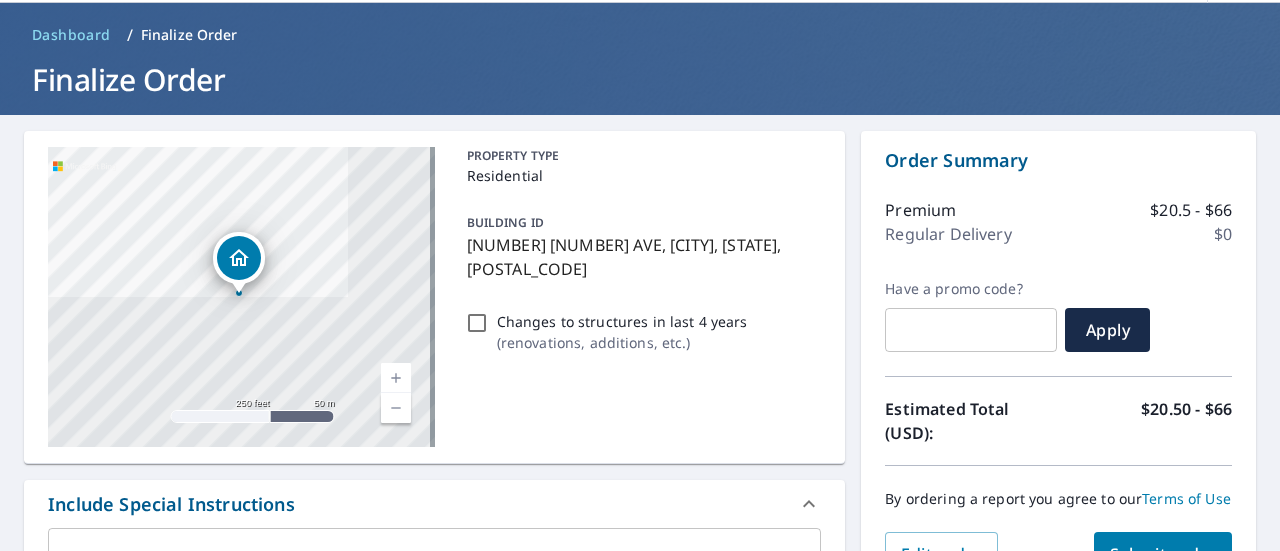 click on "[NUMBER] [NUMBER] AVE, [CITY] [STATE] [POSTAL_CODE] Aerial Road A standard road map Aerial A detailed look from above Labels Labels 250 feet 50 m © 2025 TomTom, © Vexcel Imaging, © 2025 Microsoft Corporation,  © OpenStreetMap Terms PROPERTY TYPE Residential BUILDING ID [NUMBER] [NUMBER] AVE, [CITY], [STATE], [POSTAL_CODE] Changes to structures in last 4 years ( renovations, additions, etc. ) Include Special Instructions x ​ Claim Information Claim number ​ Claim information   * ​ PO number ​ Date of loss ​ Cat ID ​ Email Recipients Your reports will be sent to  [EMAIL].  Edit Contact Information. Send a copy of the report to: ​ Substitutions and Customization Roof measurement report substitutions If a Premium Report is unavailable send me an Extended Coverage 3D Report: Yes No Ask If an Extended Coverage 3D Report is unavailable send me an Extended Coverage 2D Report: Yes No Ask If a Residential/Multi-Family Report is unavailable send me a Commercial Report: Yes No Ask Additional Report Formats DXF RXF XML Premium" at bounding box center (640, 848) 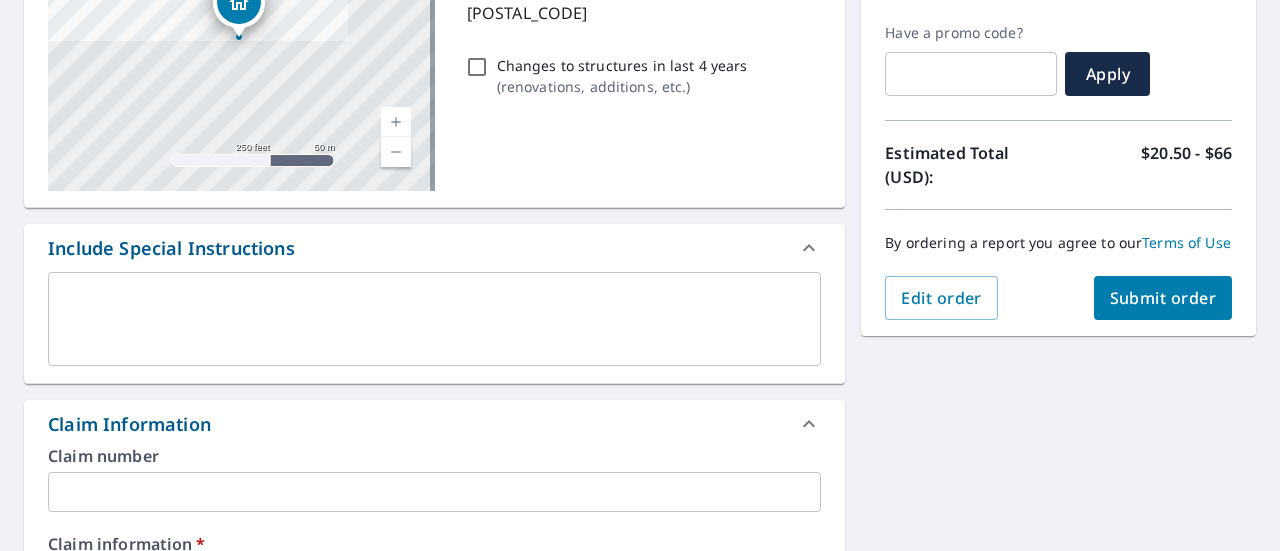 scroll, scrollTop: 430, scrollLeft: 0, axis: vertical 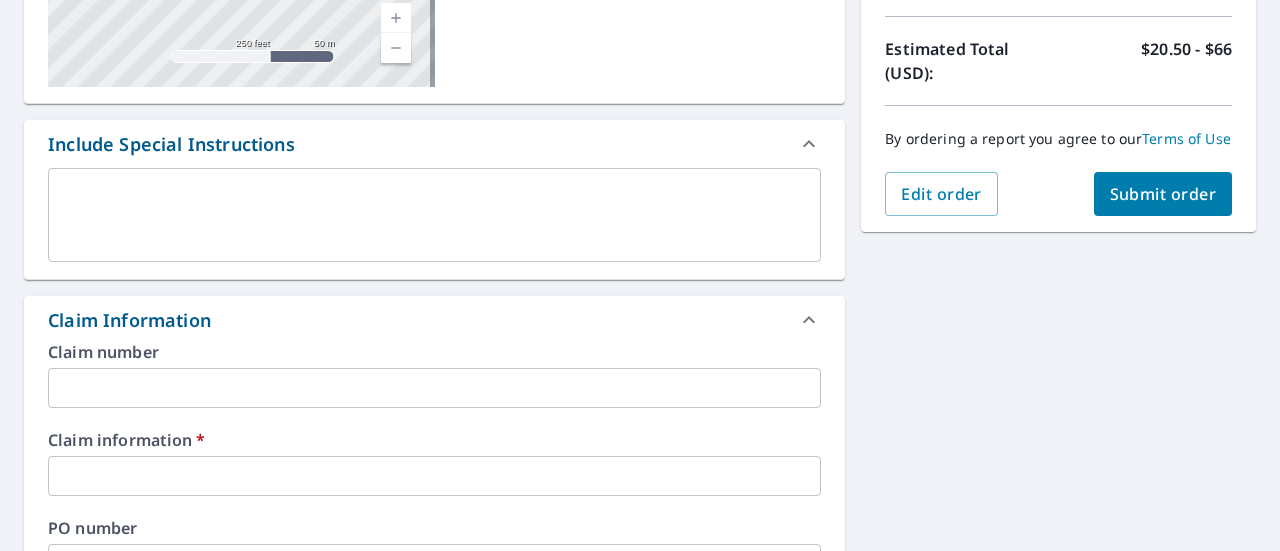 click at bounding box center (434, 476) 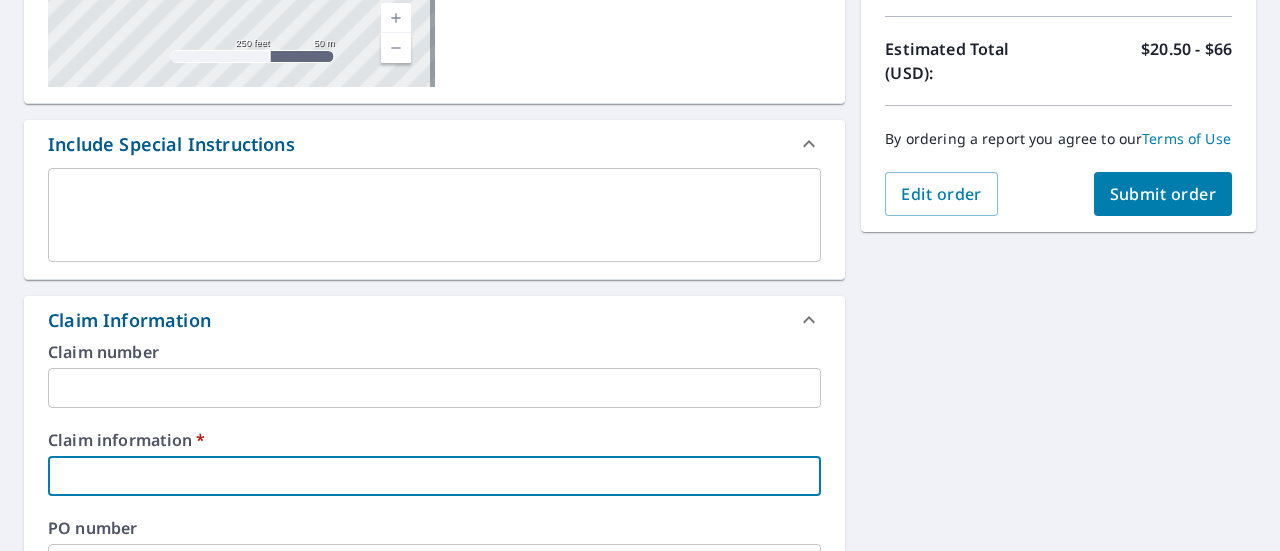 type on "B Cheema Roofing" 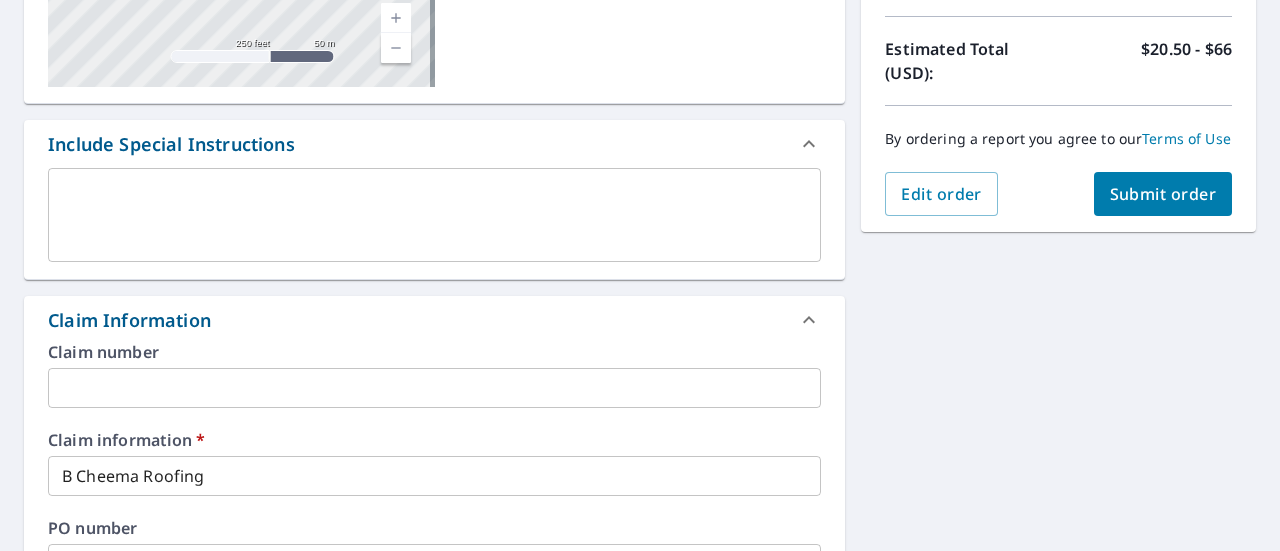 click on "[NUMBER] [NUMBER] AVE, [CITY], [STATE], [POSTAL_CODE] Aerial Road A standard road map Aerial A detailed look from above Labels Labels 250 feet 50 m © 2025 TomTom, © Vexcel Imaging, © 2025 Microsoft Corporation,  © OpenStreetMap Terms PROPERTY TYPE Residential BUILDING ID [NUMBER] [NUMBER] AVE, [CITY], [STATE], [POSTAL_CODE] Changes to structures in last 4 years ( renovations, additions, etc. ) Include Special Instructions x ​ Claim Information Claim number ​ Claim information   * B Cheema Roofing ​ PO number ​ Date of loss ​ Cat ID ​ Email Recipients Your reports will be sent to  [EMAIL].  Edit Contact Information. Send a copy of the report to: ​ Substitutions and Customization Roof measurement report substitutions If a Premium Report is unavailable send me an Extended Coverage 3D Report: Yes No Ask If an Extended Coverage 3D Report is unavailable send me an Extended Coverage 2D Report: Yes No Ask If a Residential/Multi-Family Report is unavailable send me a Commercial Report: Yes No Ask Additional Report Formats $0" at bounding box center (640, 488) 